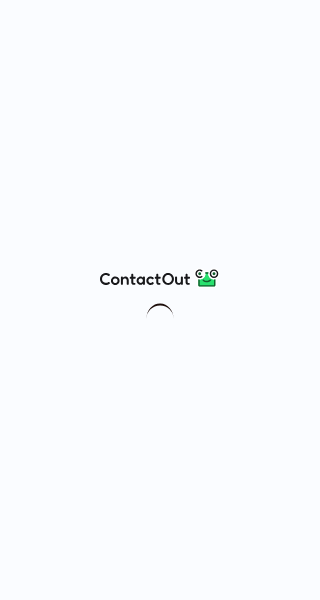 scroll, scrollTop: 0, scrollLeft: 0, axis: both 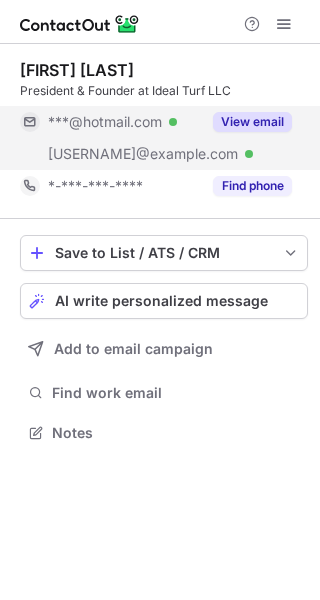 click on "View email" at bounding box center [246, 122] 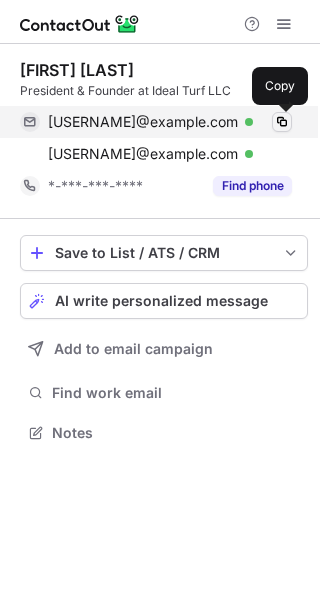 click at bounding box center [282, 122] 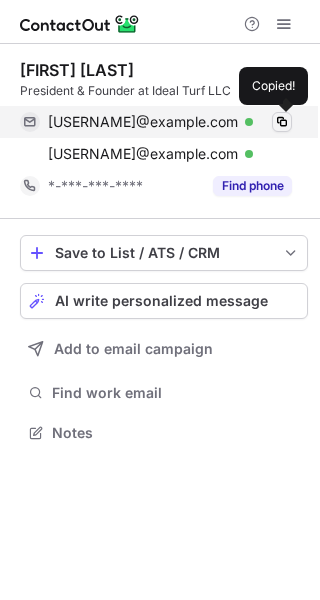 click at bounding box center (282, 122) 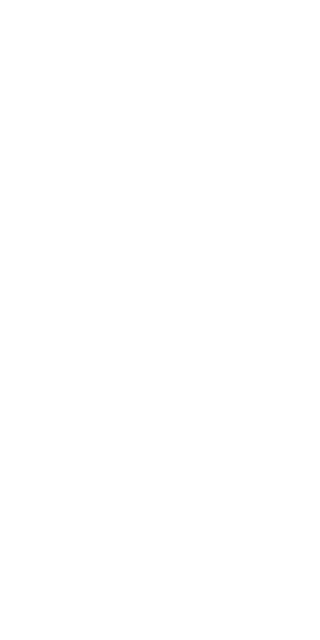 scroll, scrollTop: 0, scrollLeft: 0, axis: both 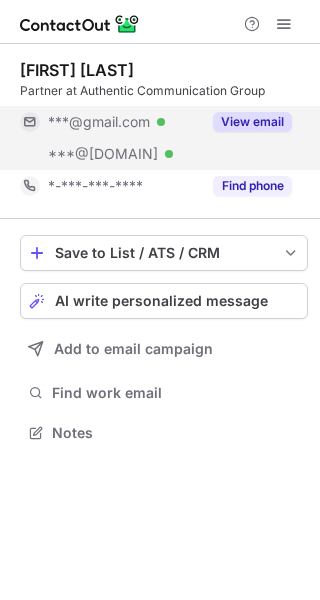 click on "View email" at bounding box center [252, 122] 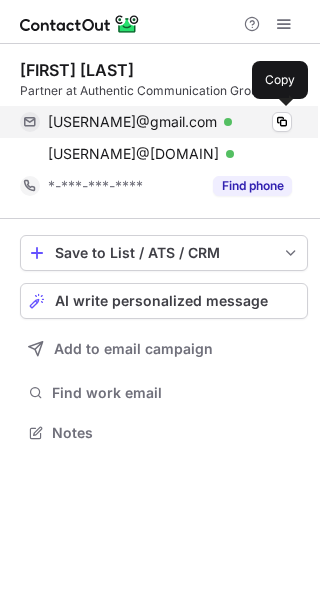 click on "marthalasley@gmail.com Verified Copy" at bounding box center [156, 122] 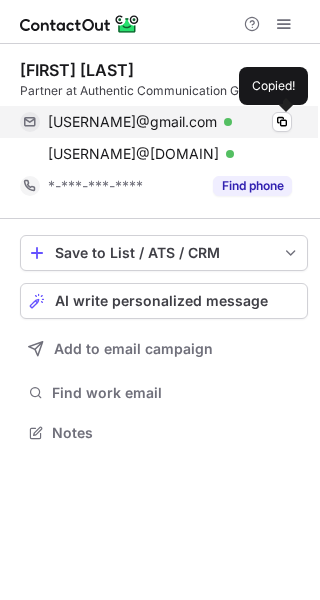 click on "marthalasley@gmail.com Verified Copied!" at bounding box center (156, 122) 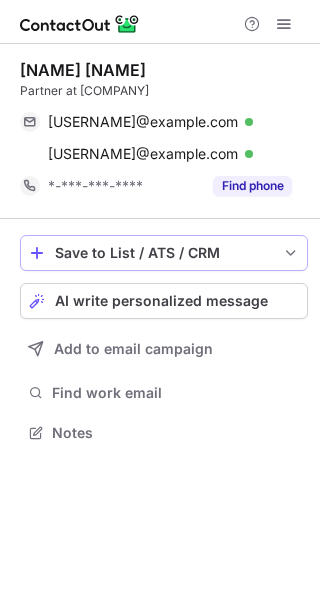 scroll, scrollTop: 0, scrollLeft: 0, axis: both 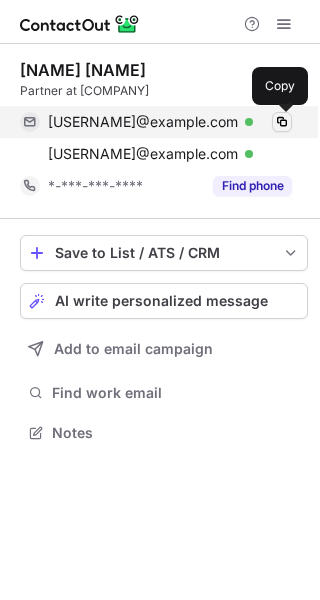 click at bounding box center (282, 122) 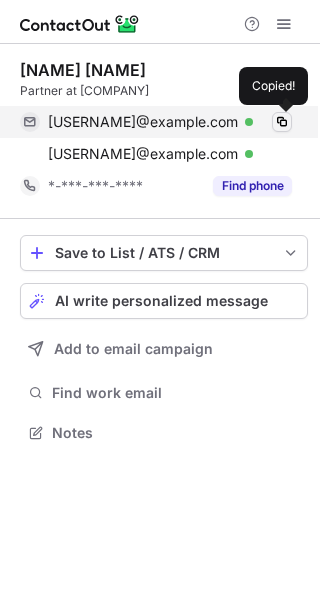 click at bounding box center [282, 122] 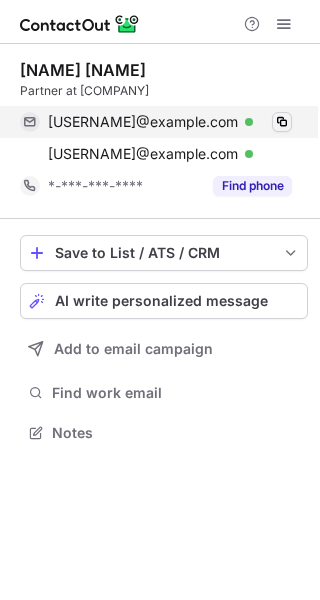 click at bounding box center [282, 122] 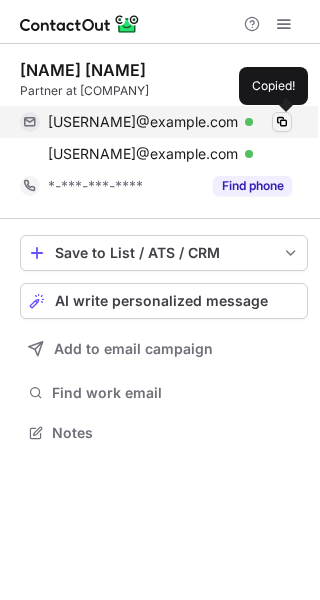 click at bounding box center (282, 122) 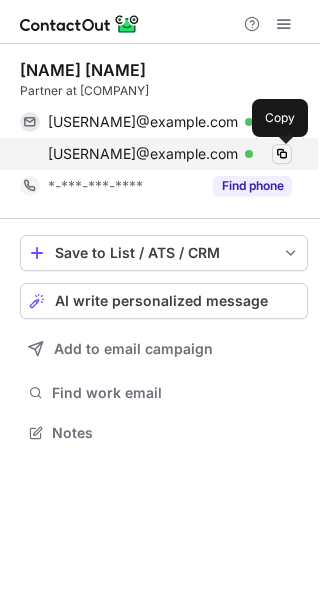 click at bounding box center (282, 154) 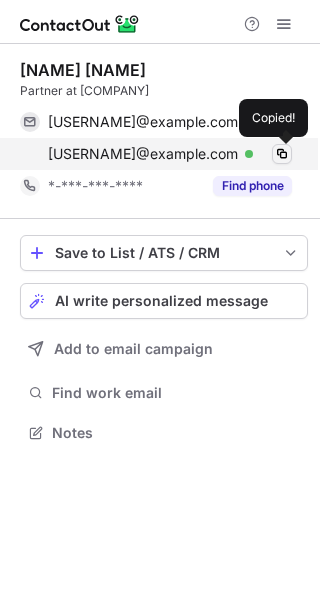 type 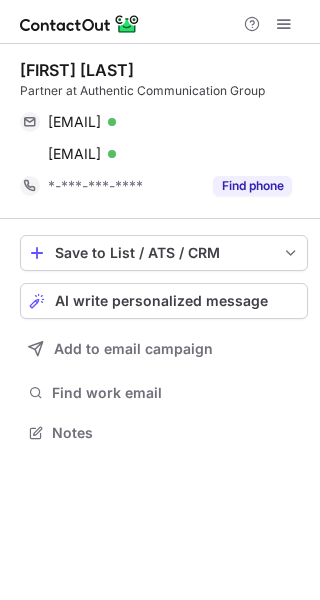 scroll, scrollTop: 0, scrollLeft: 0, axis: both 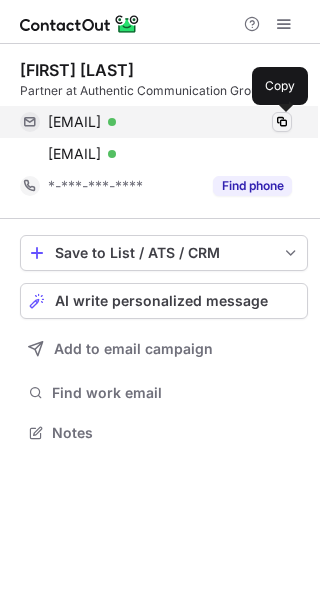 click at bounding box center (282, 122) 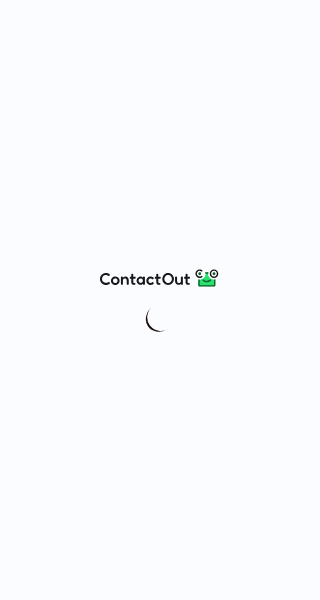 scroll, scrollTop: 0, scrollLeft: 0, axis: both 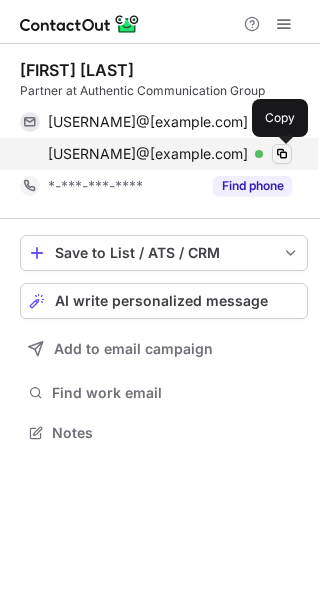 click at bounding box center [282, 154] 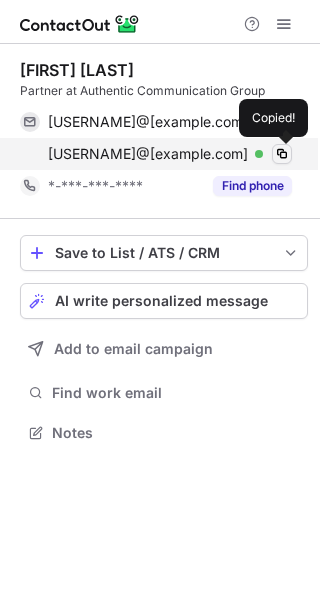 click at bounding box center [282, 154] 